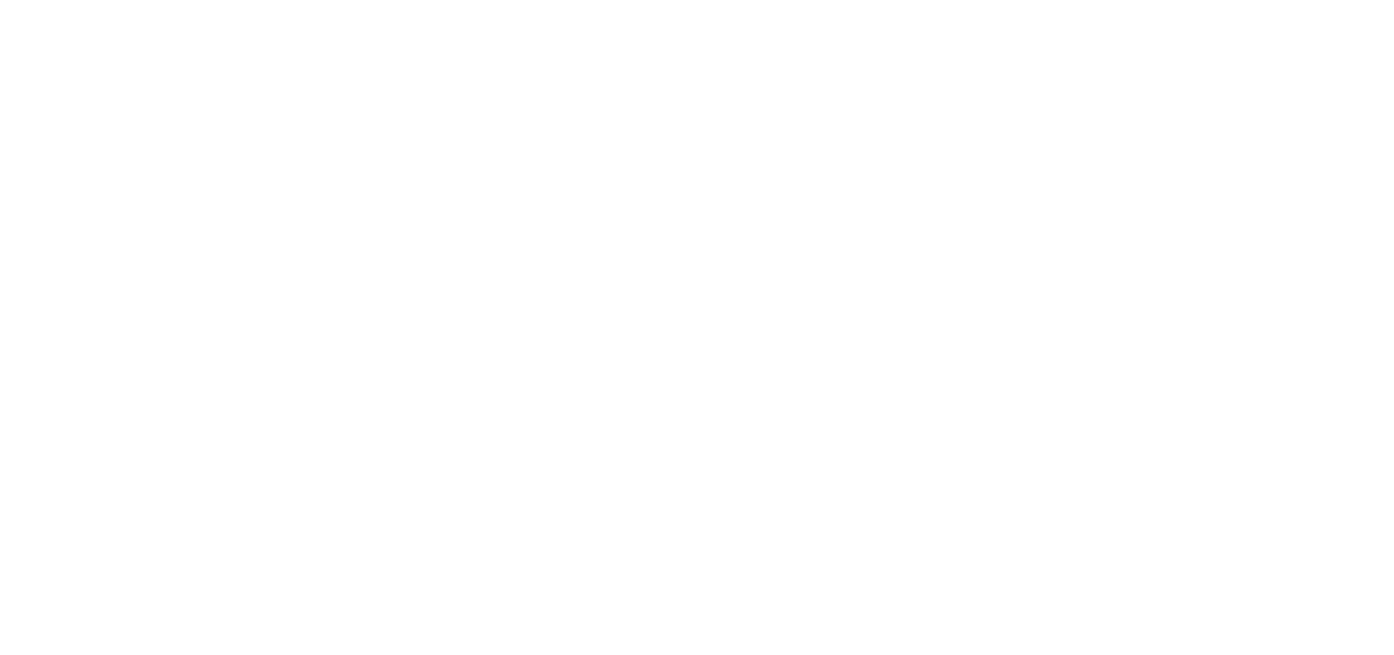 scroll, scrollTop: 0, scrollLeft: 0, axis: both 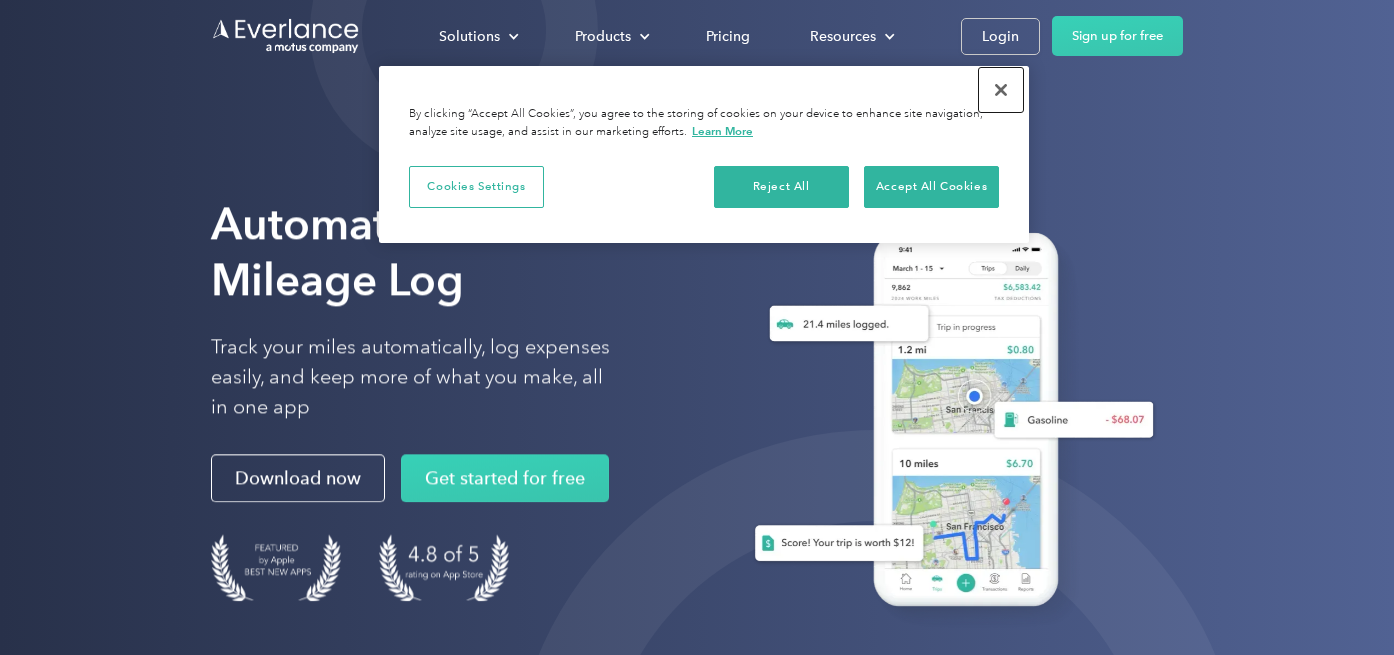 click at bounding box center [1001, 90] 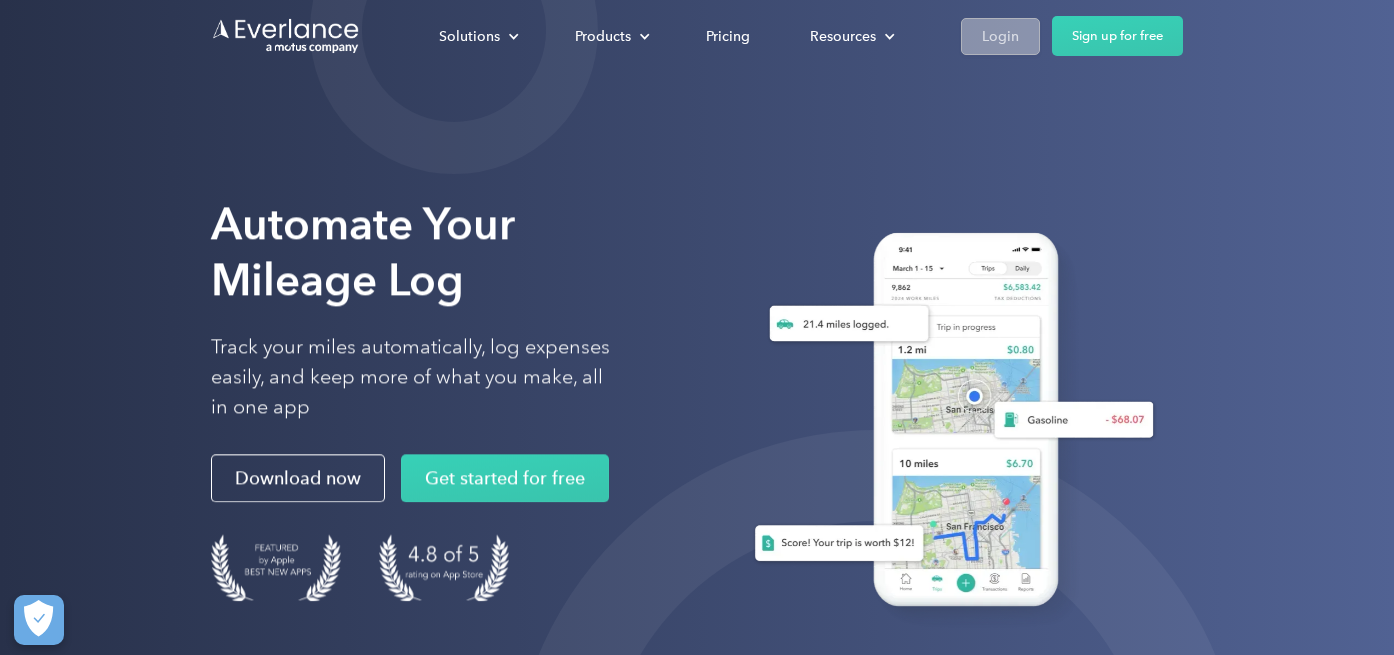 click on "Login" at bounding box center (1000, 36) 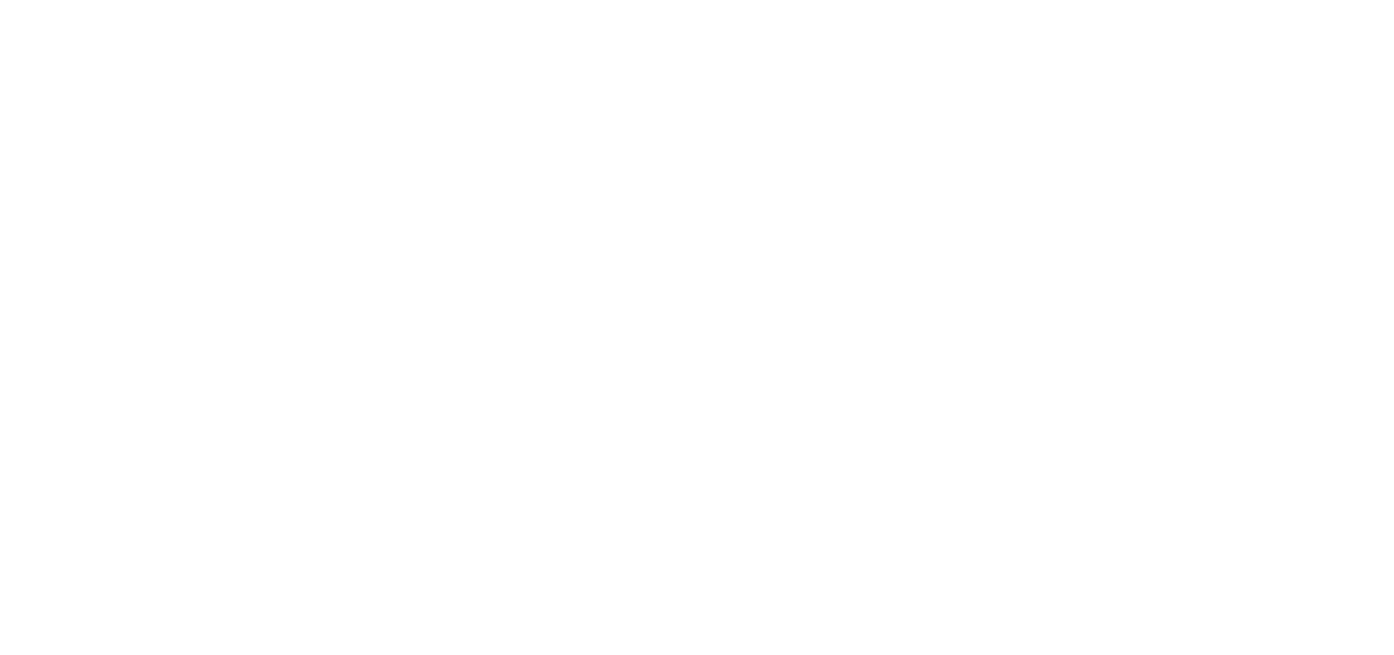 scroll, scrollTop: 0, scrollLeft: 0, axis: both 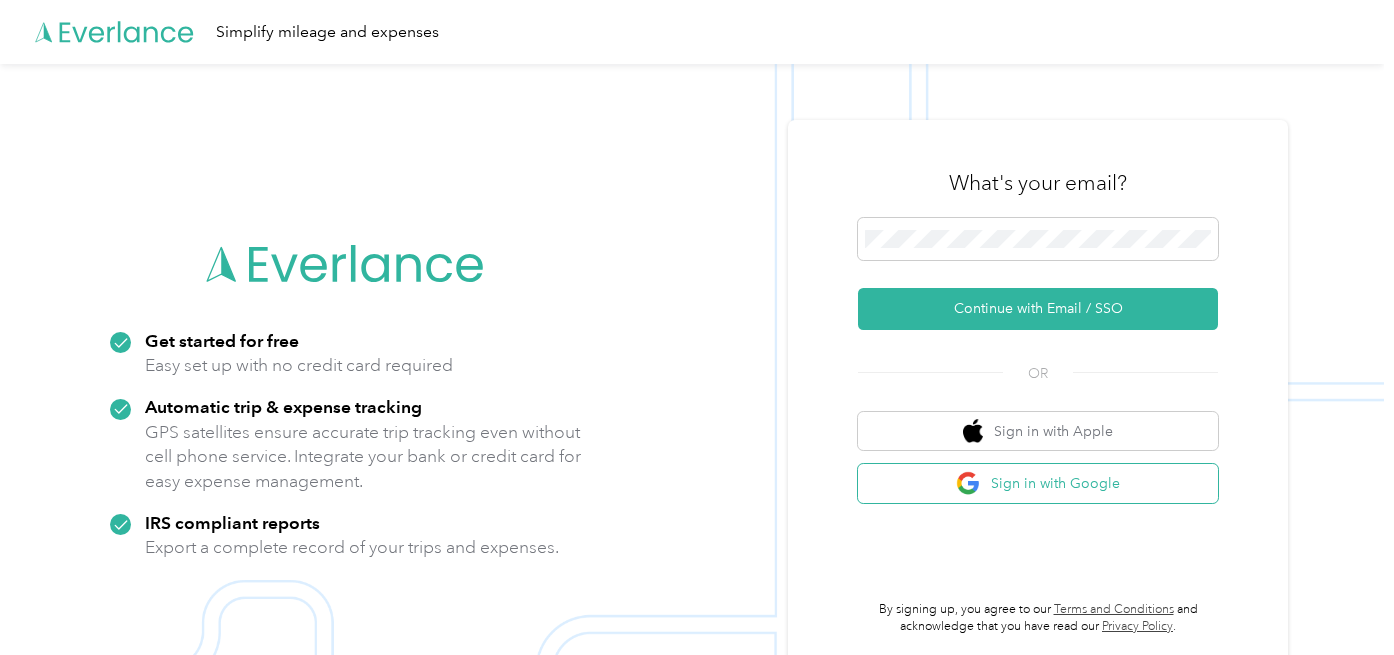 click on "Sign in with Google" at bounding box center [1038, 483] 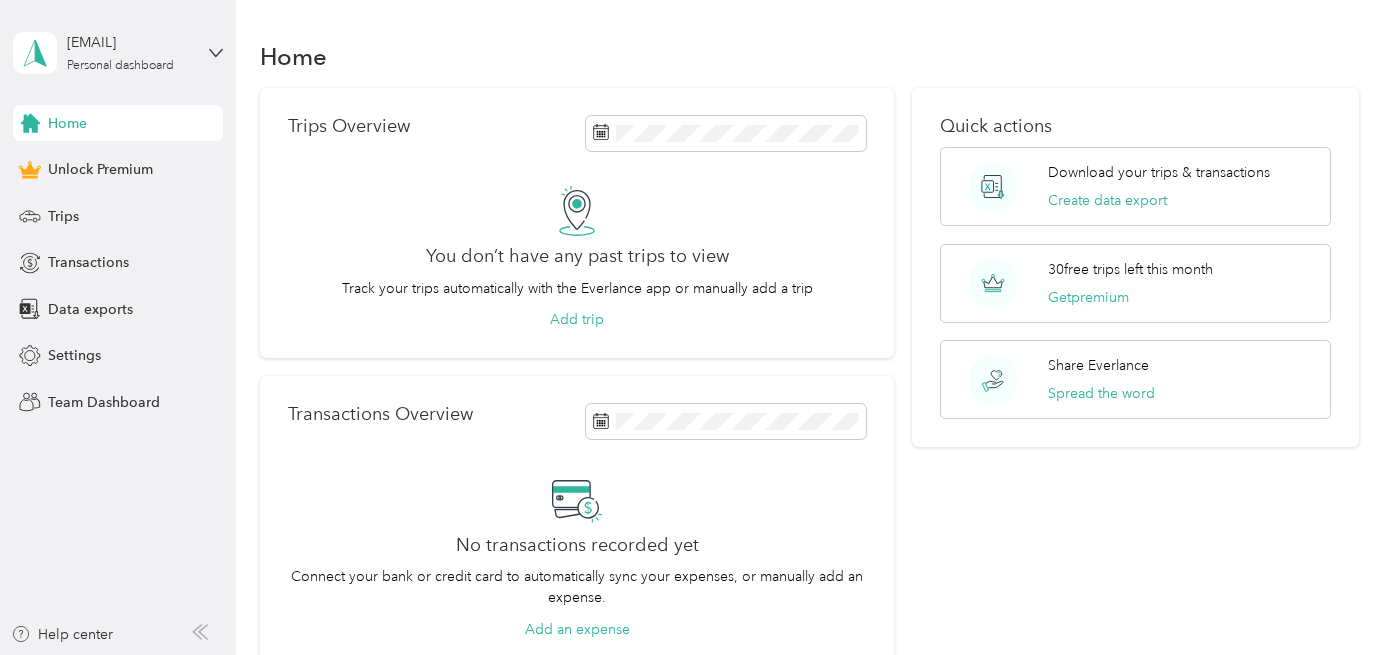 click on "Home" at bounding box center [67, 123] 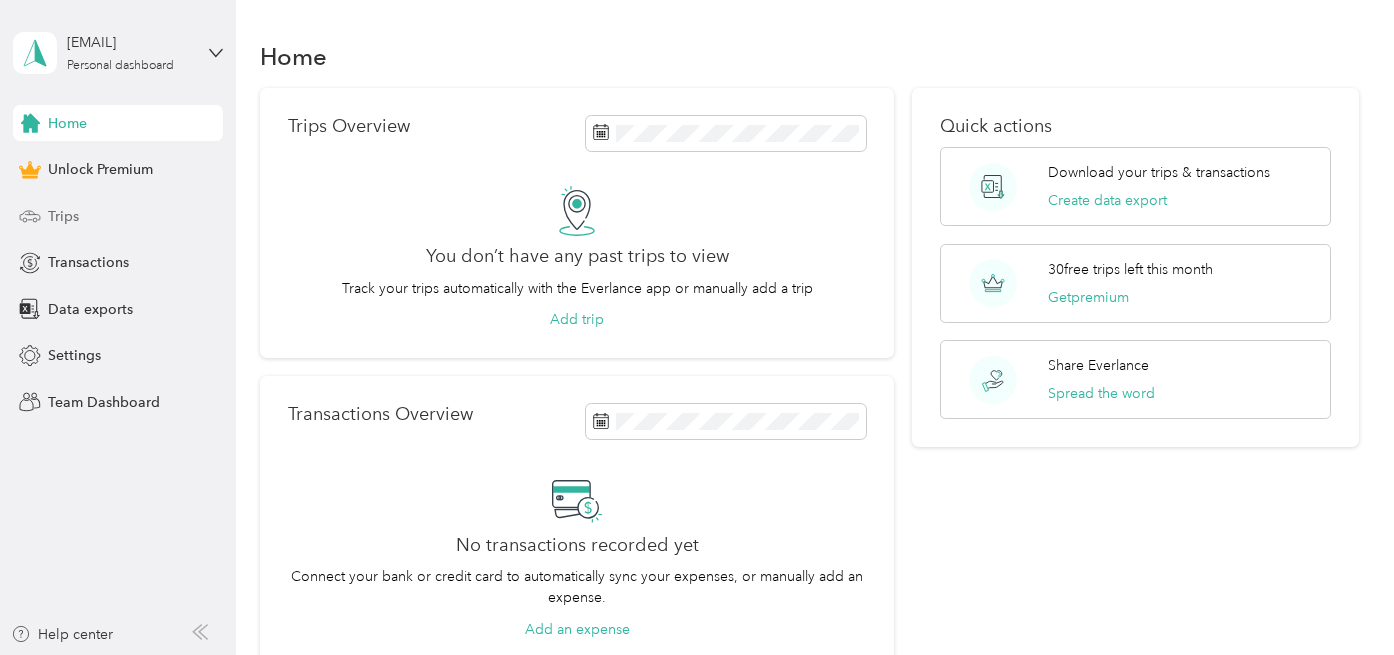 click on "Trips" at bounding box center [118, 216] 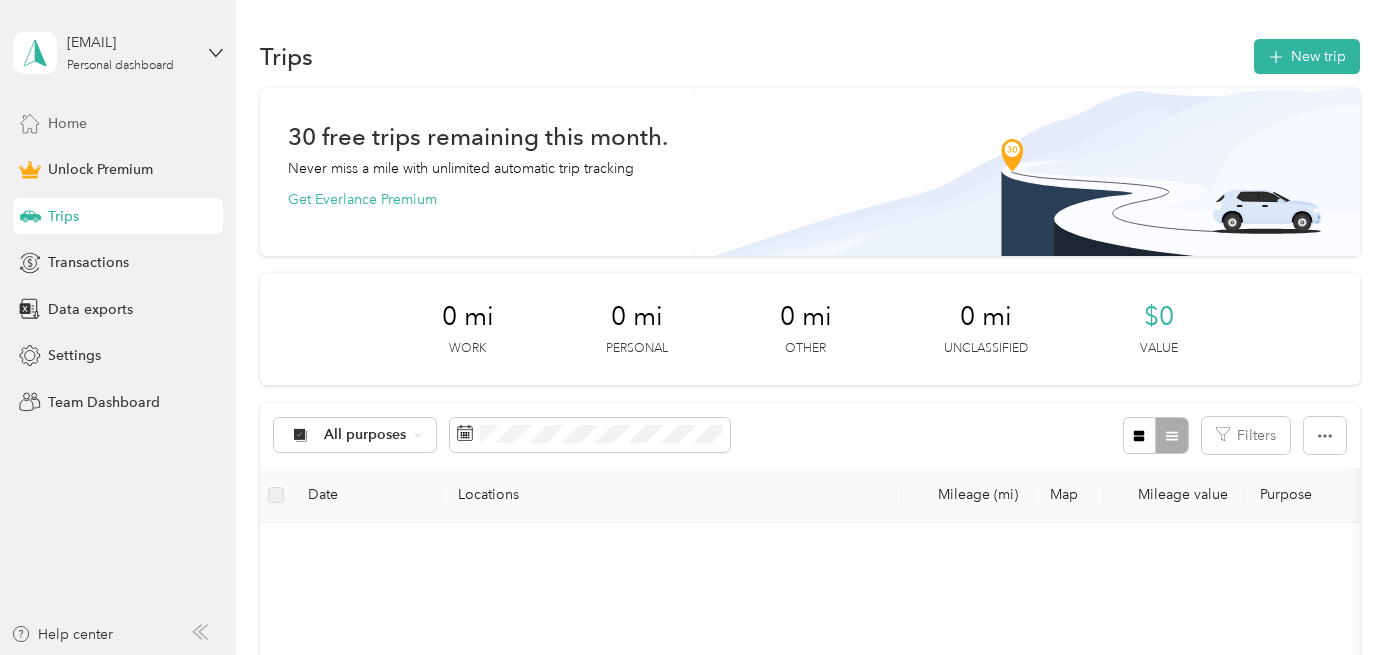 click on "Home" at bounding box center (67, 123) 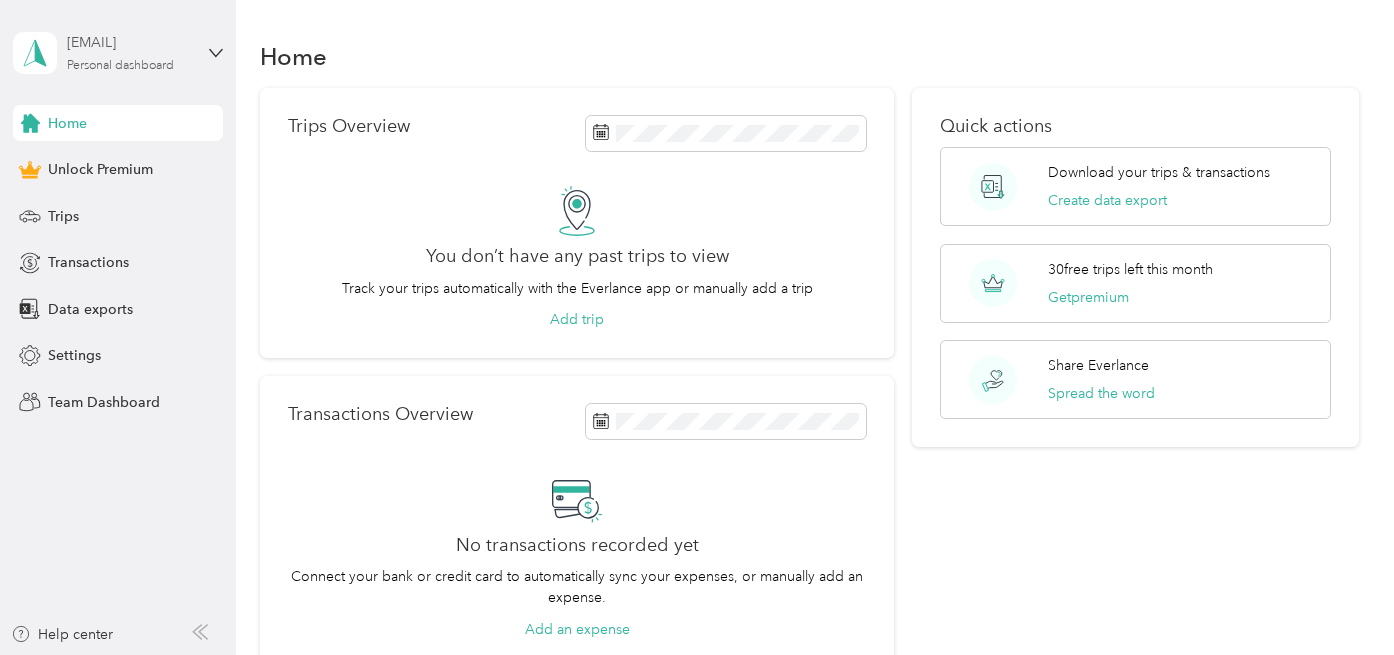 click on "saracowley@gmail.com" at bounding box center (129, 42) 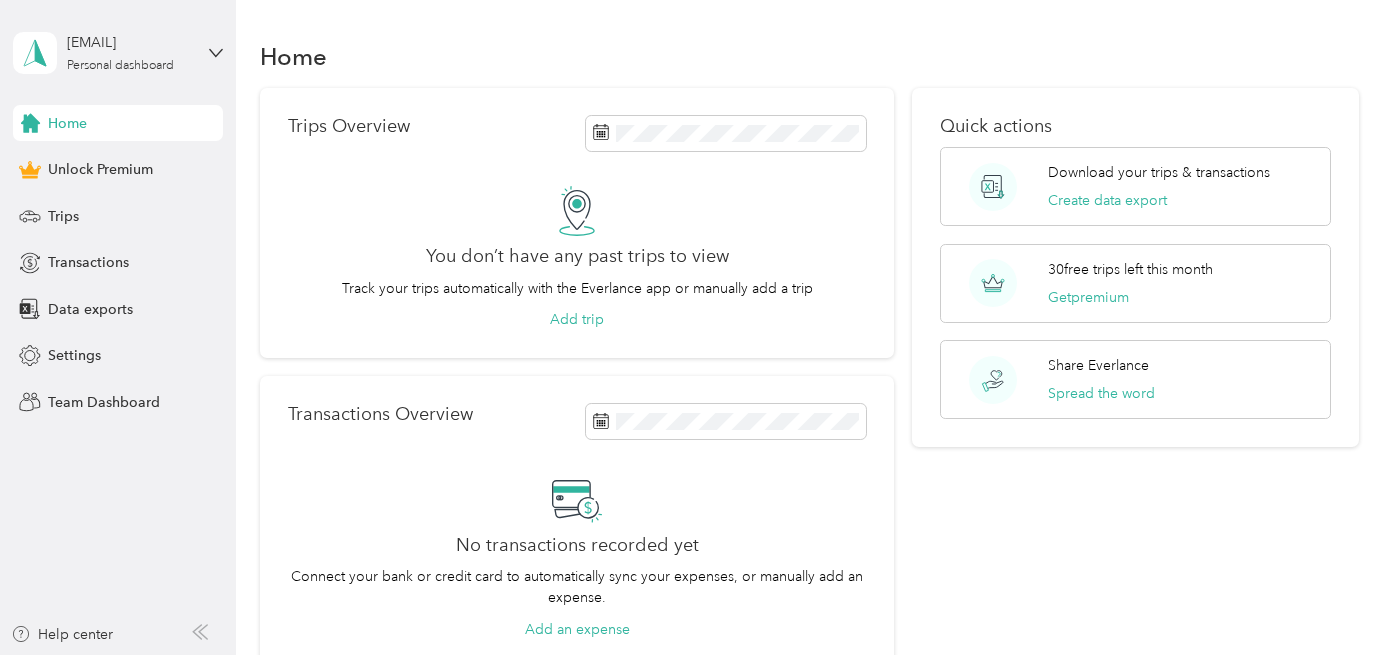 click on "Log out" at bounding box center [69, 164] 